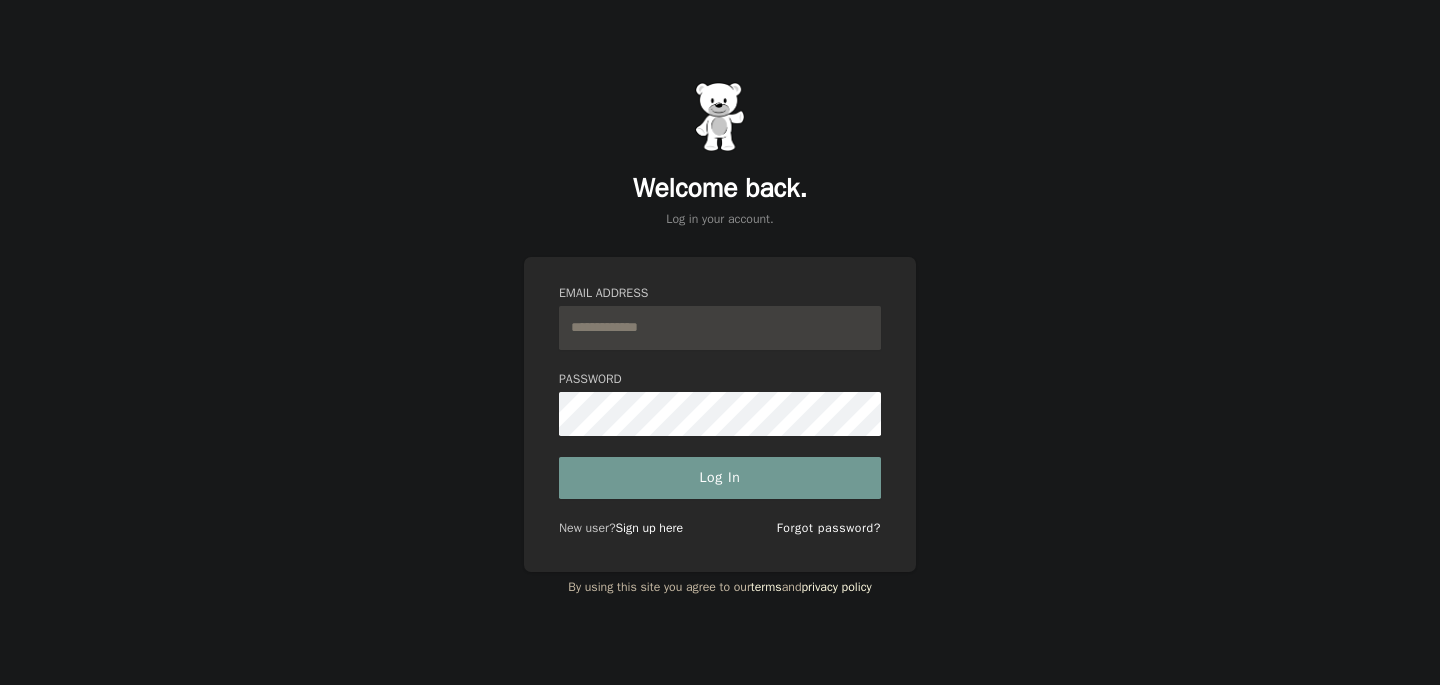 scroll, scrollTop: 0, scrollLeft: 0, axis: both 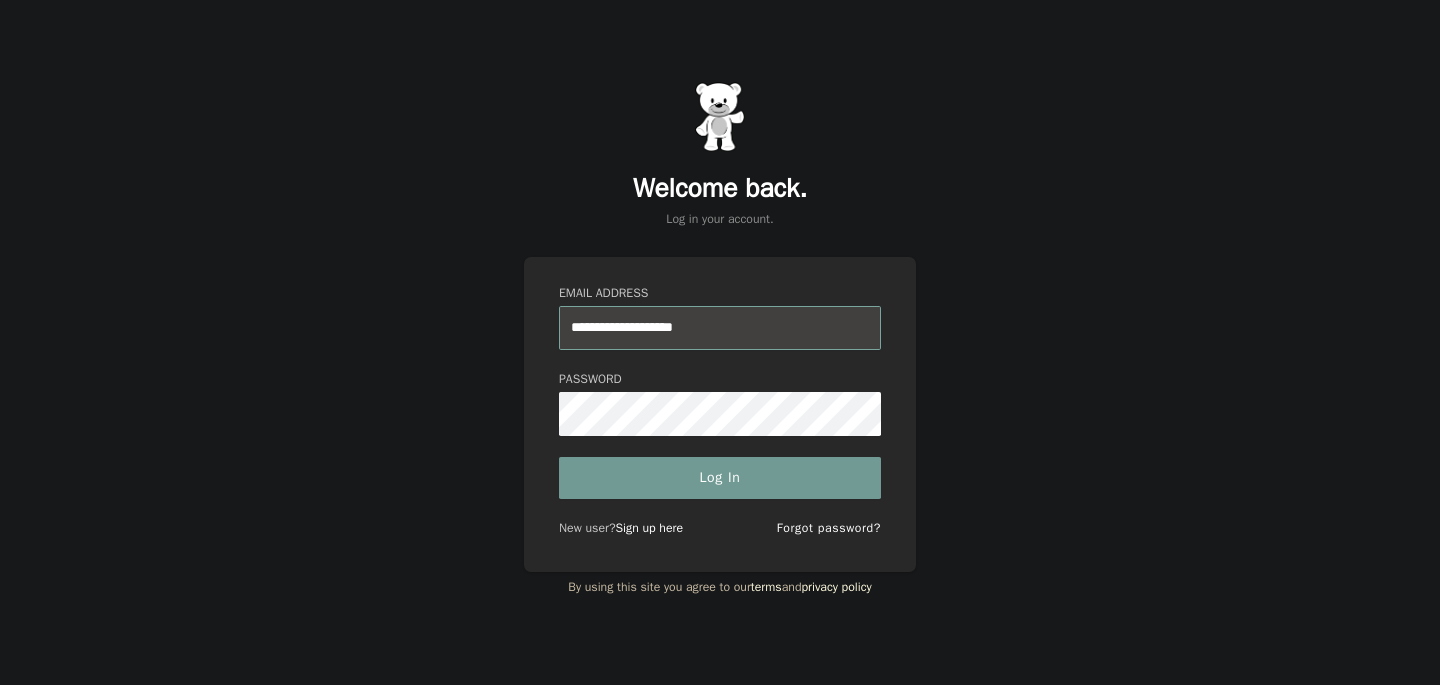 paste on "**********" 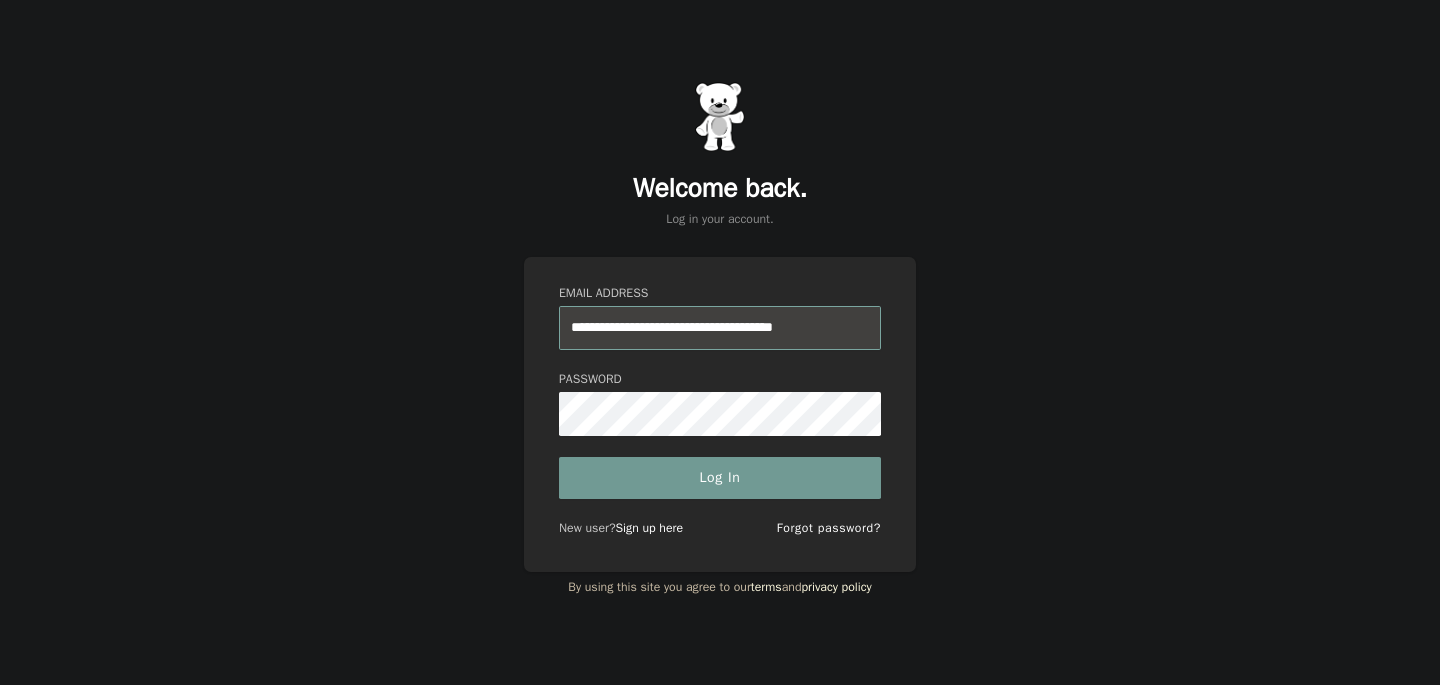 type on "**********" 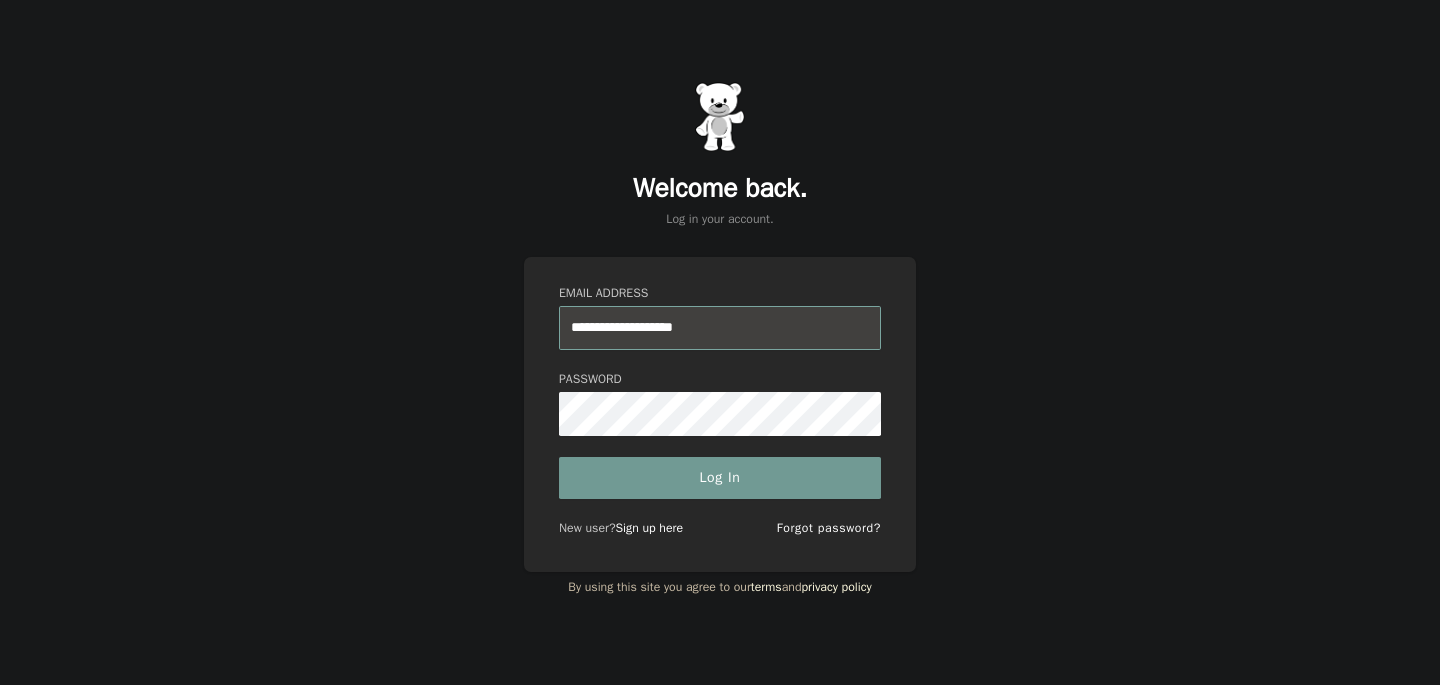 click on "Log In" at bounding box center (720, 478) 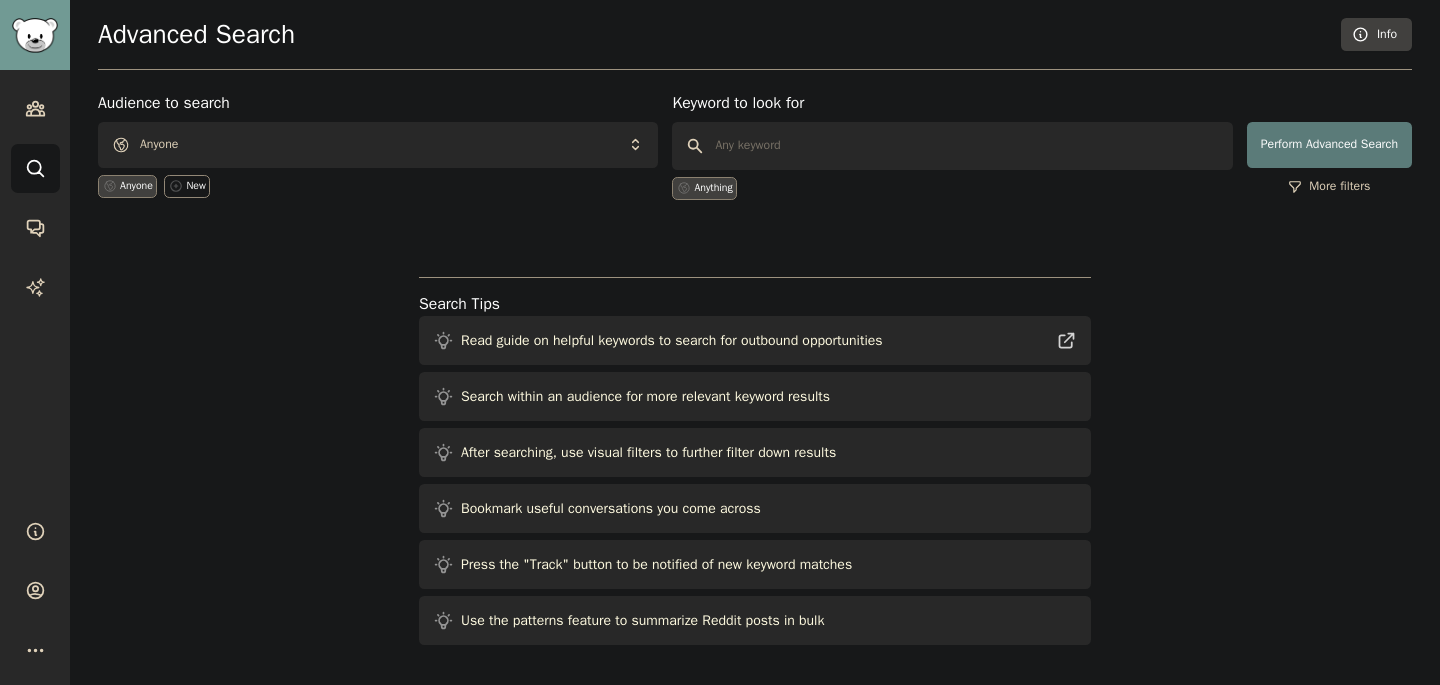 scroll, scrollTop: 0, scrollLeft: 0, axis: both 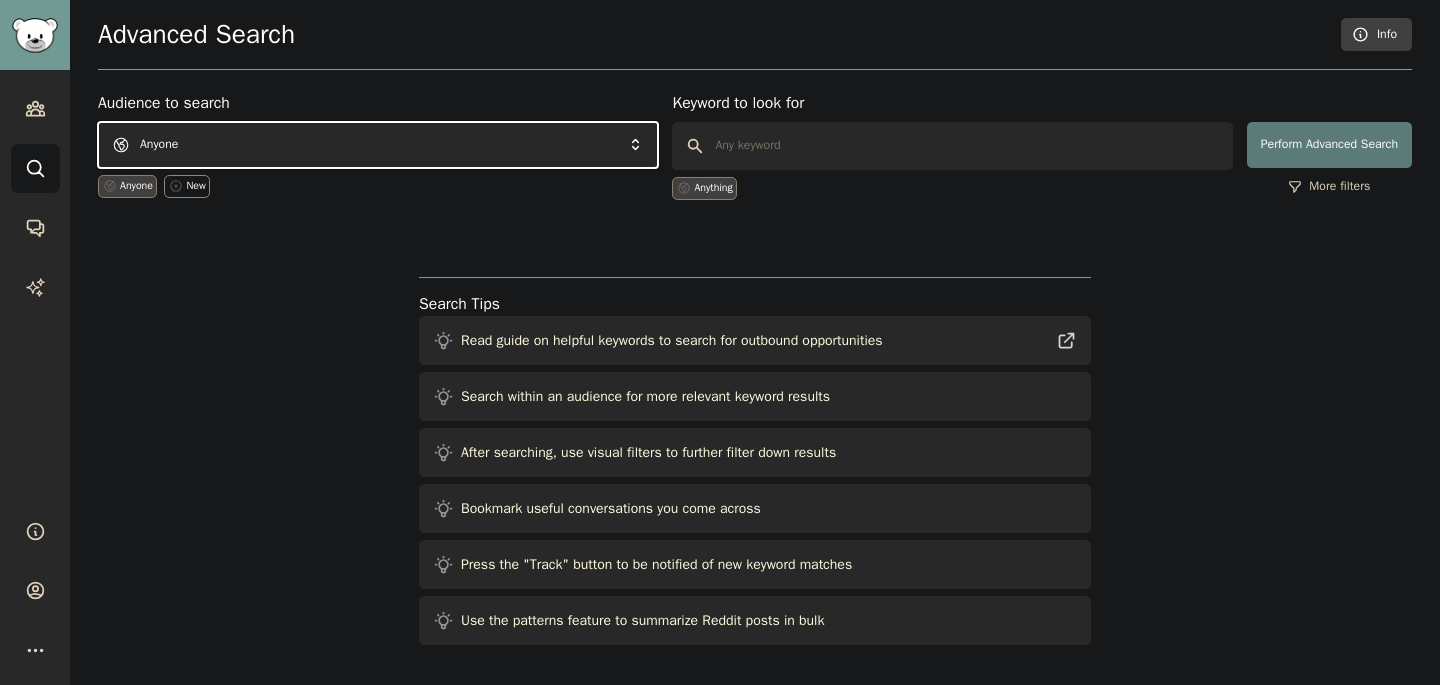 click on "Anyone" at bounding box center (378, 145) 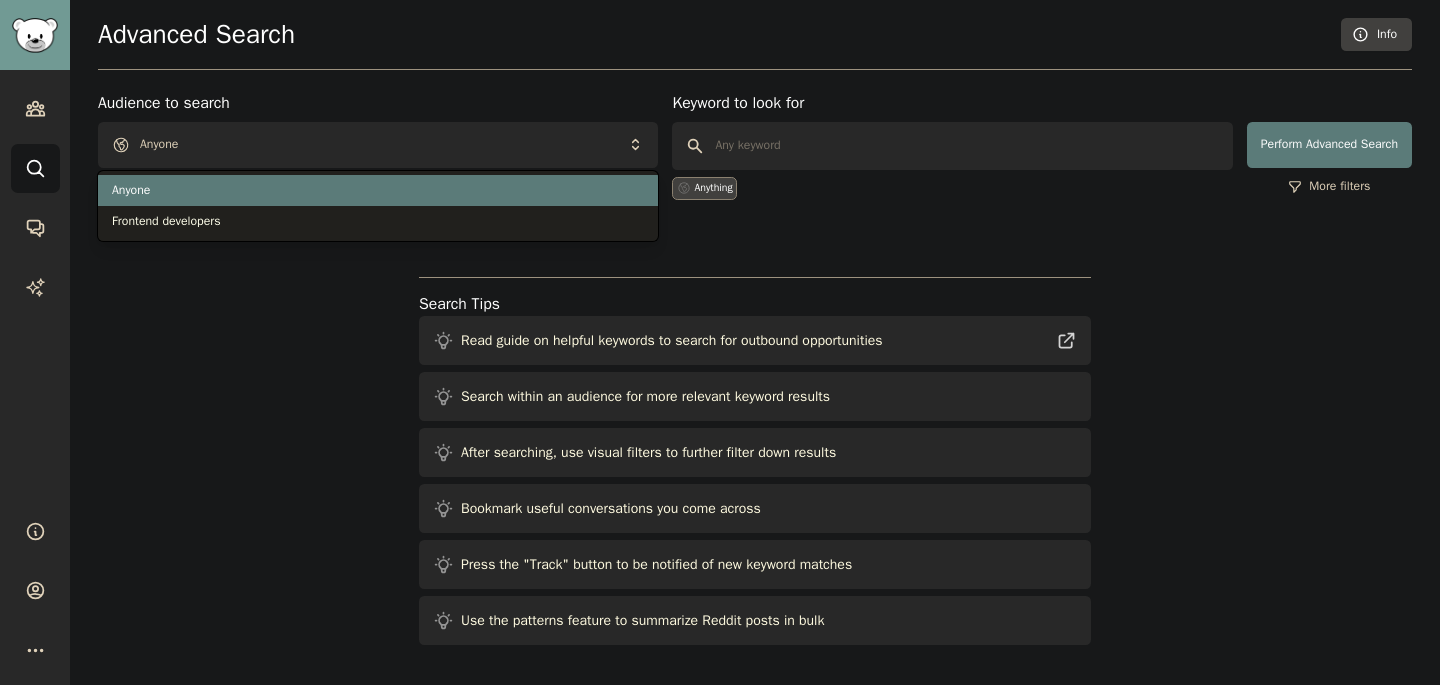 click on "Advanced Search Info" at bounding box center (755, 44) 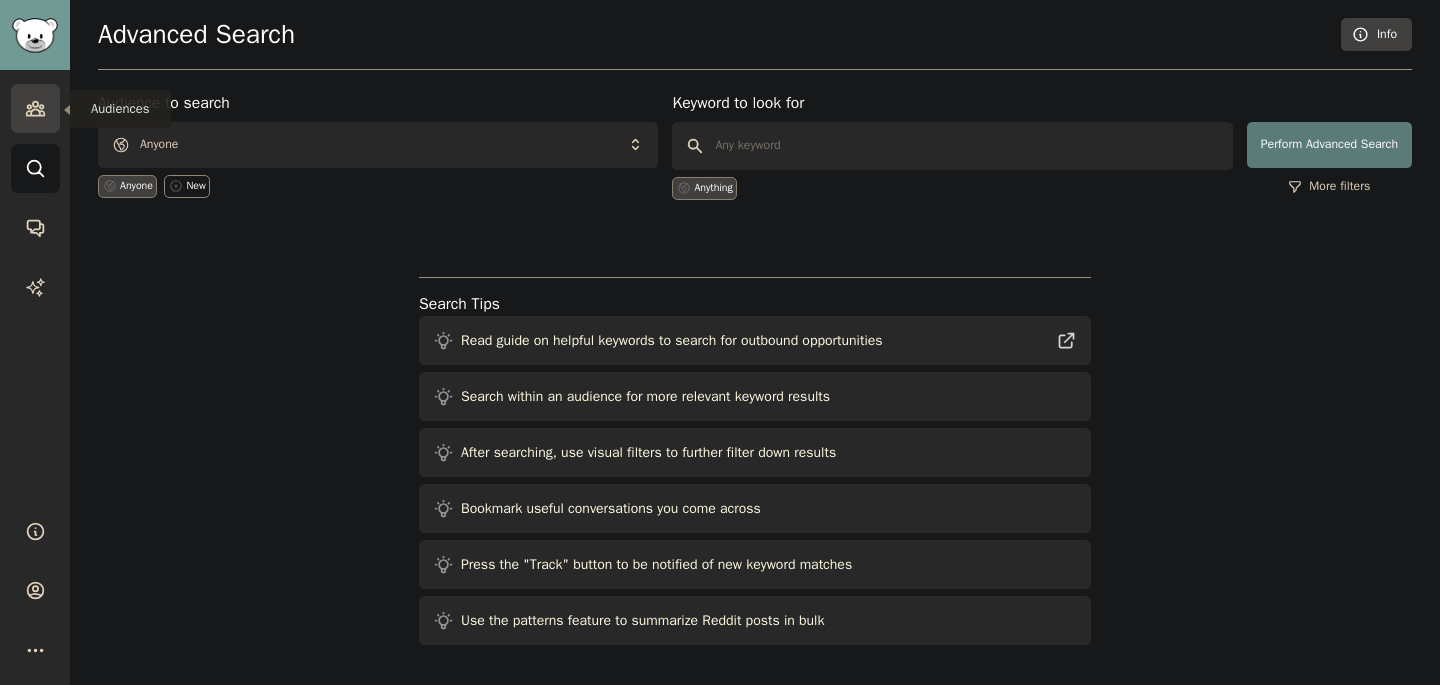 click 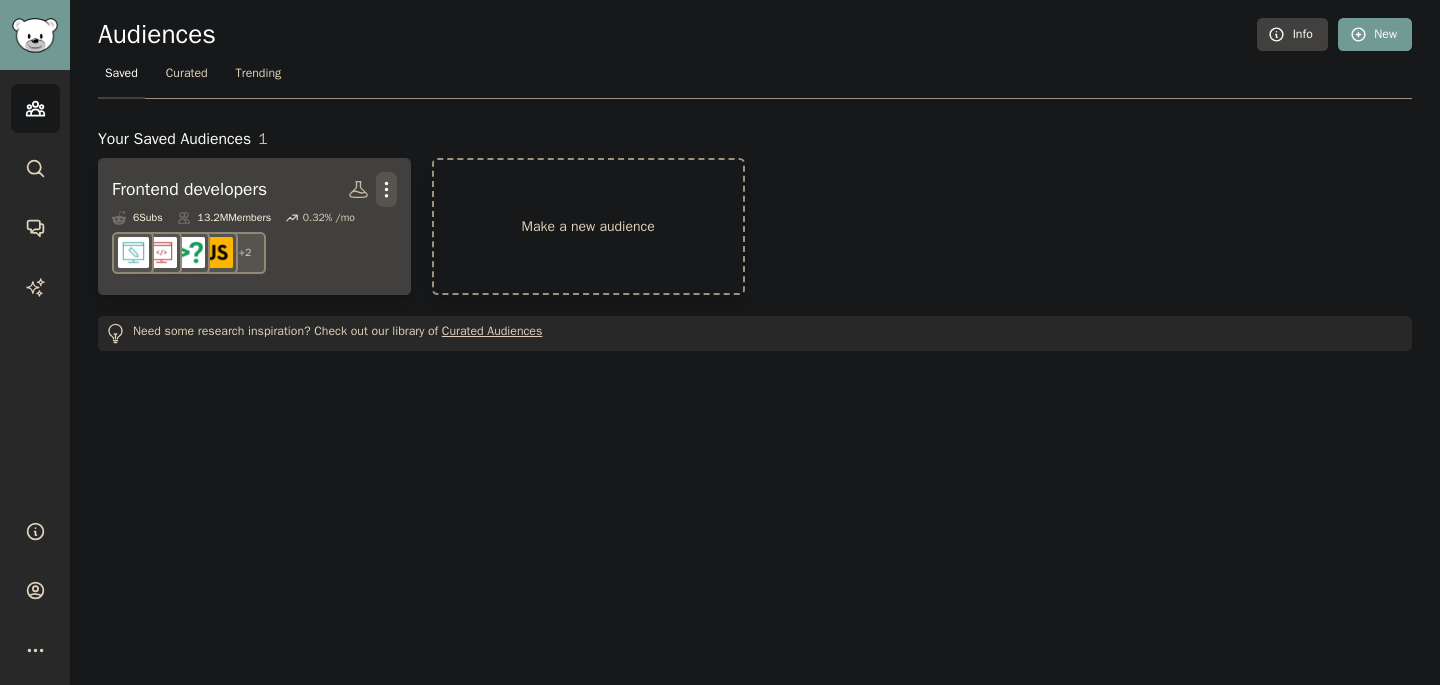 click 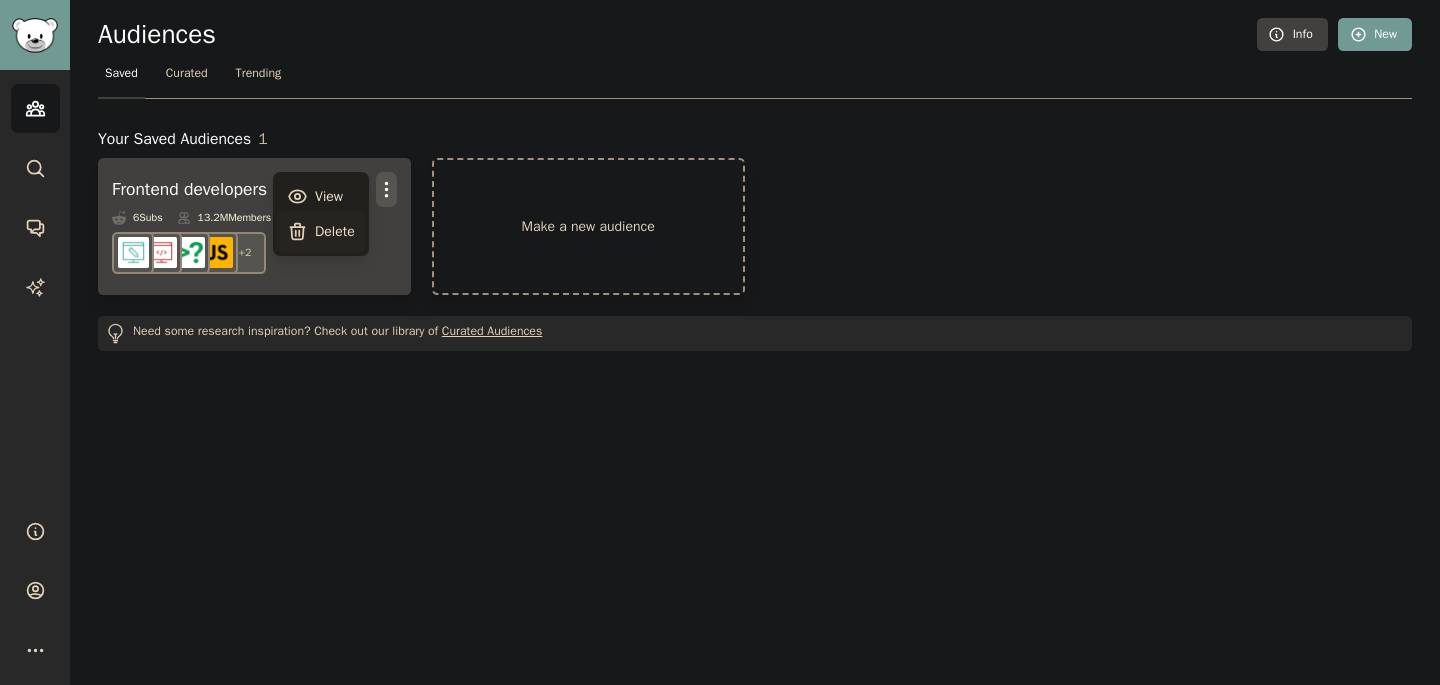 click on "Delete" at bounding box center [335, 231] 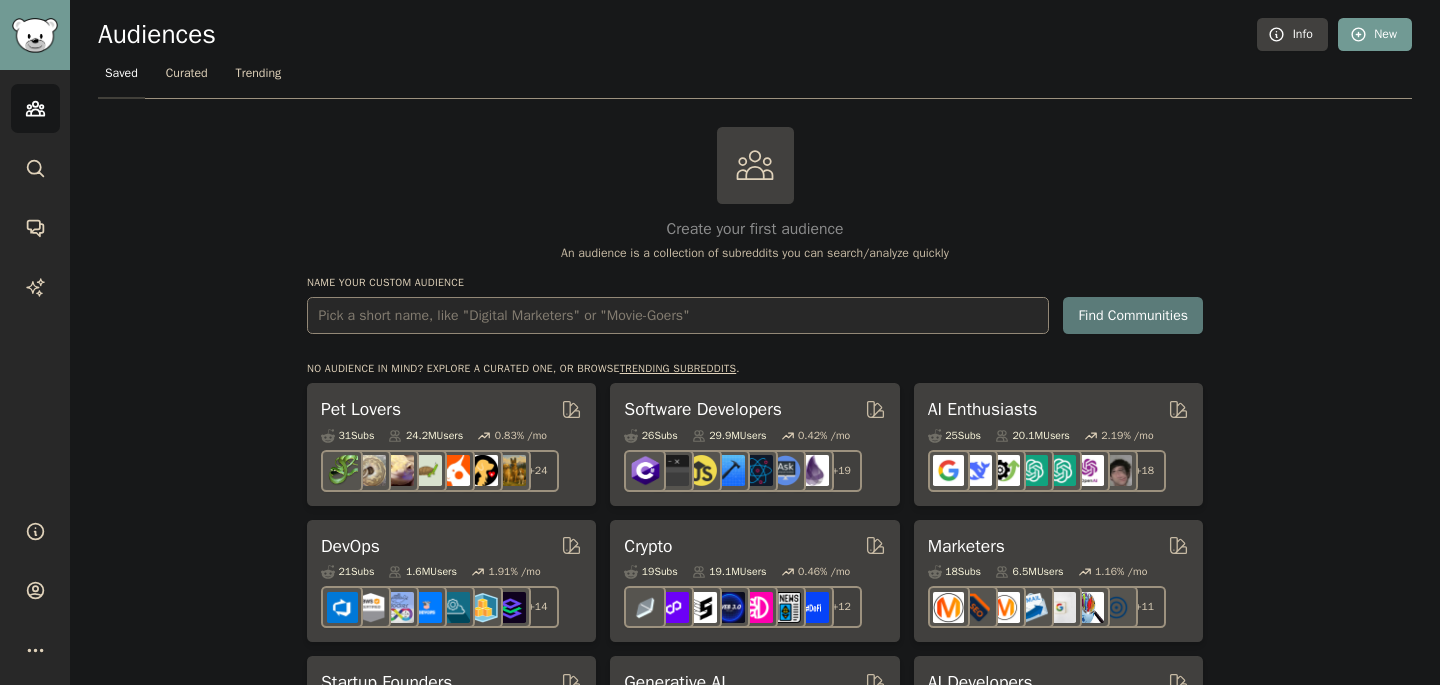 click at bounding box center [678, 315] 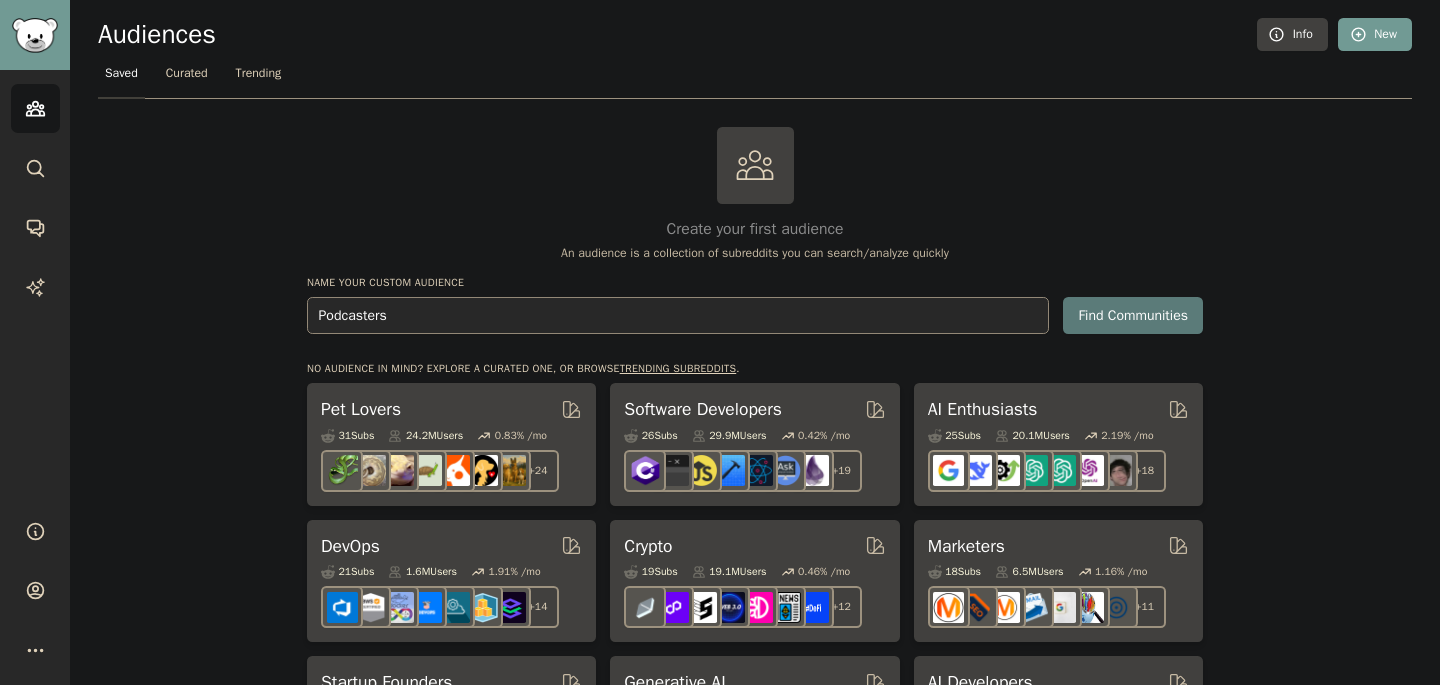 type on "Podcasters" 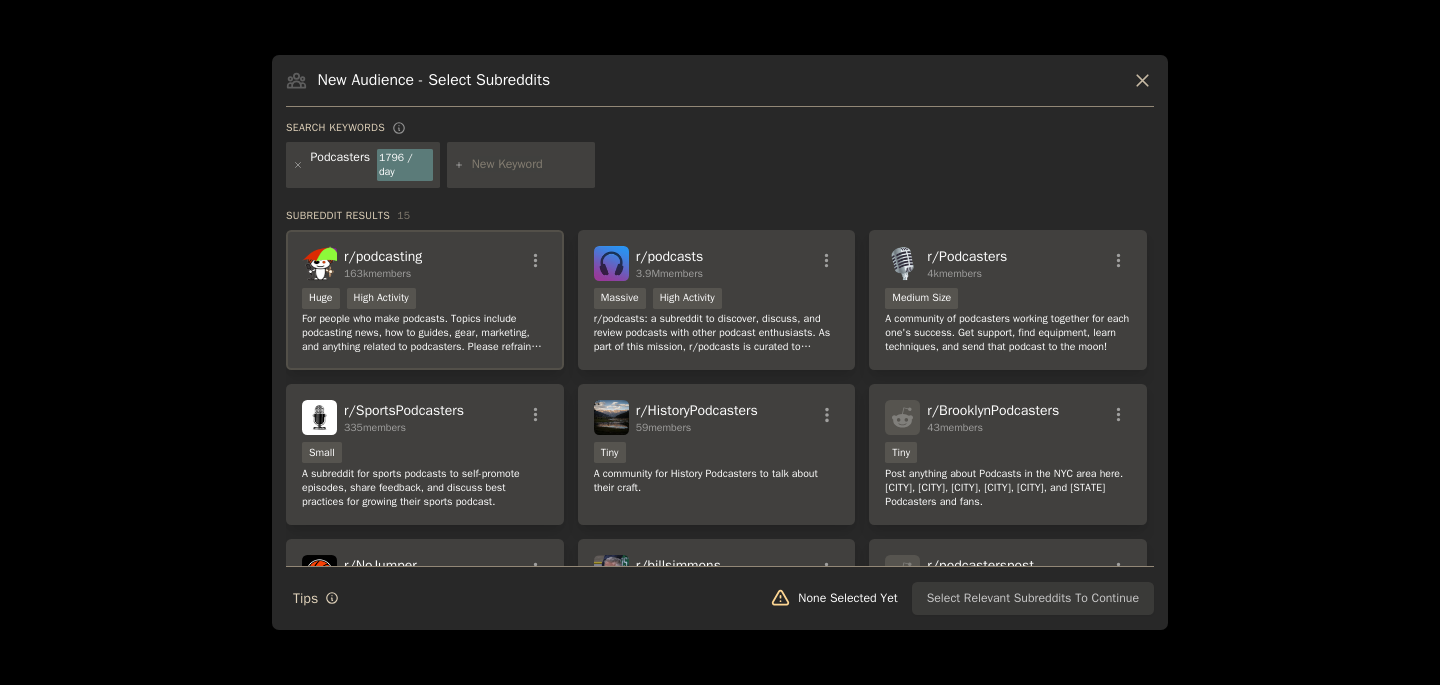 click on "For people who make podcasts. Topics include podcasting news, how to guides, gear, marketing, and anything related to podcasters.
Please refrain from posting self-promotion and promotions for products and services except in designated areas or by moderator approval." at bounding box center [425, 333] 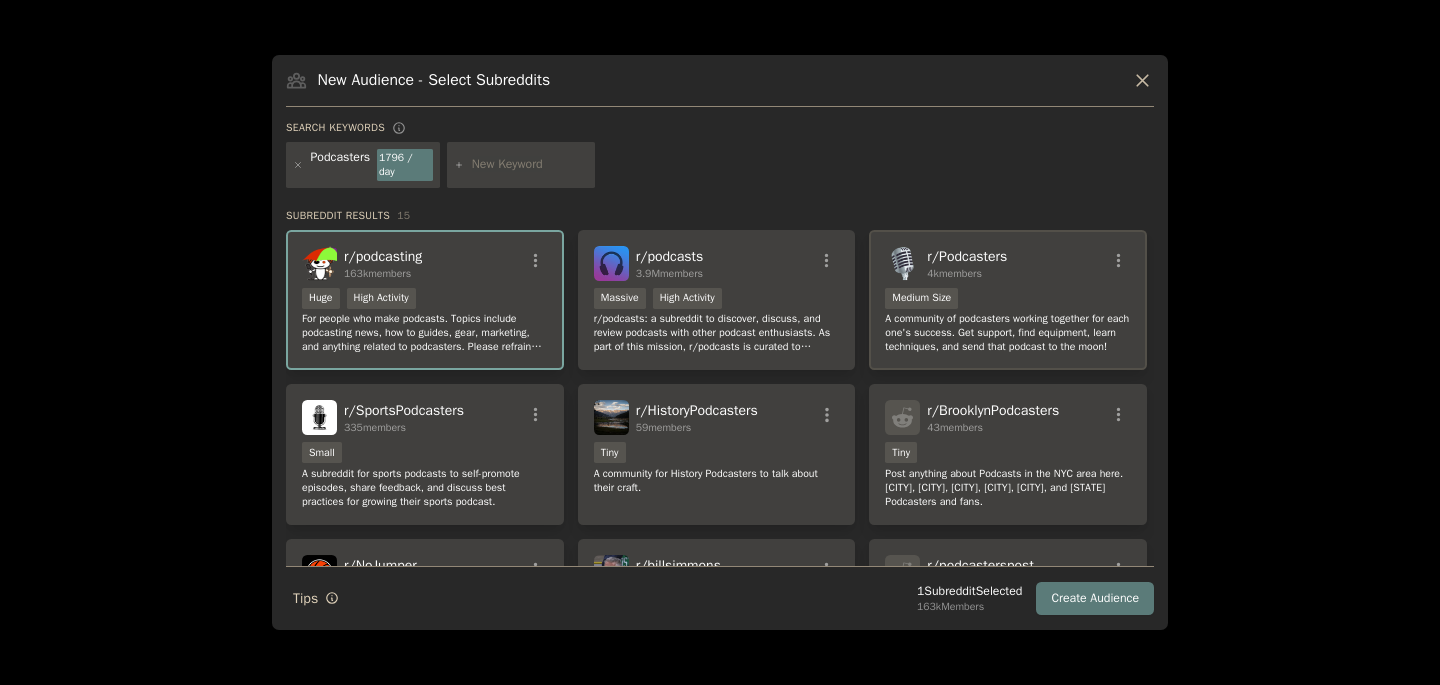 click on "A community of podcasters working together for each one's success.  Get support, find equipment, learn techniques, and send that podcast to the moon!" at bounding box center (1008, 333) 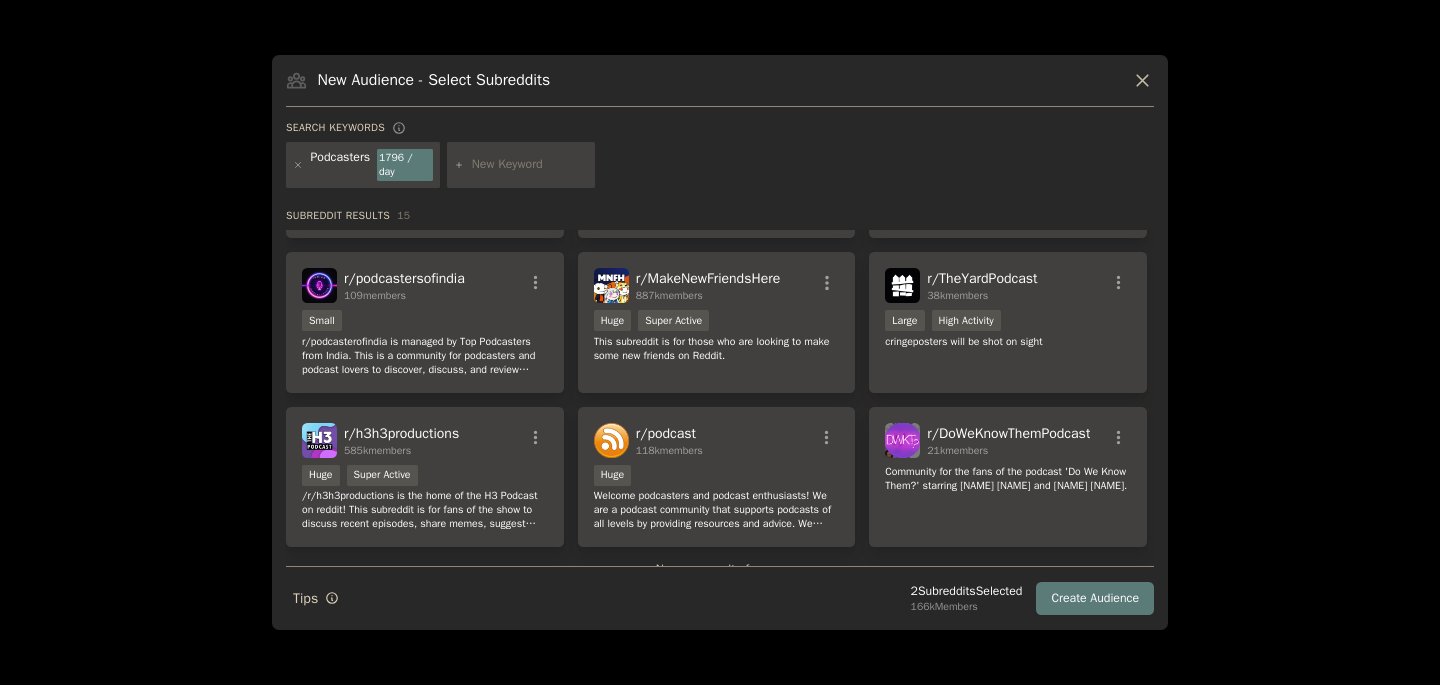 scroll, scrollTop: 492, scrollLeft: 0, axis: vertical 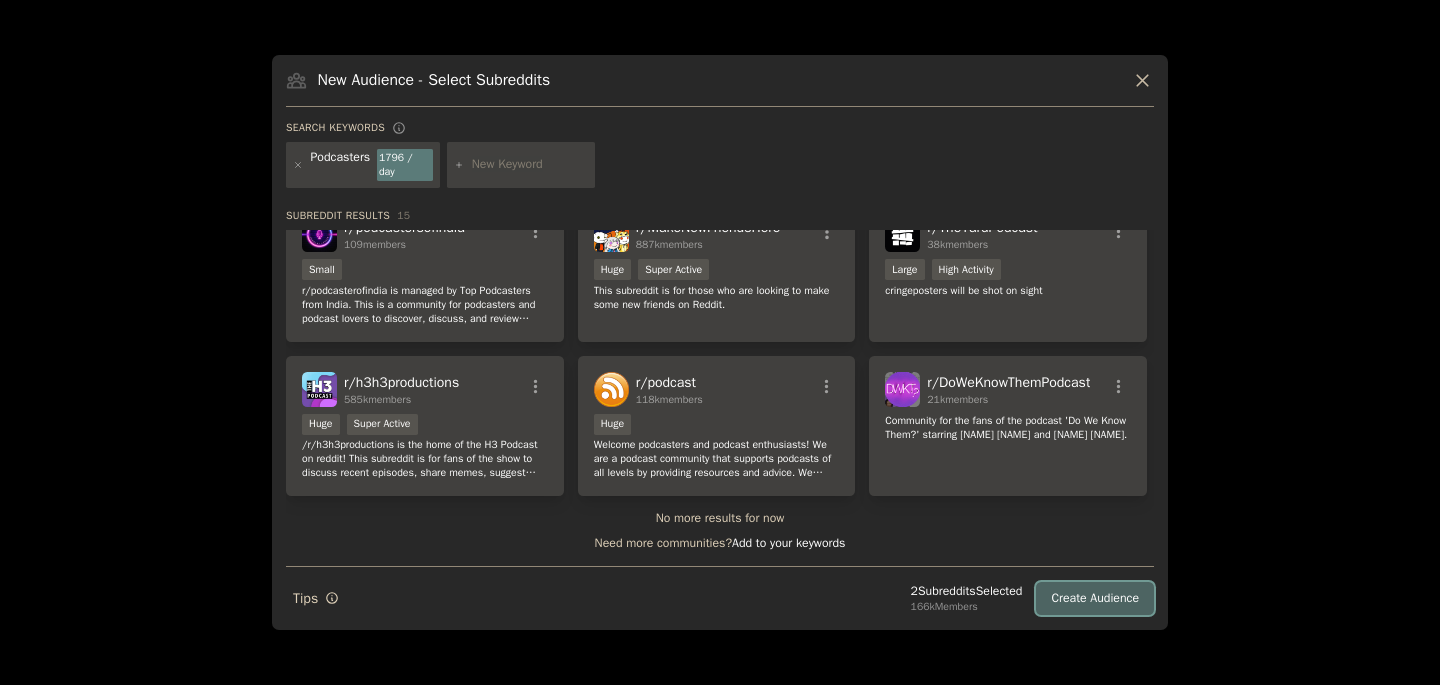 click on "Create Audience" at bounding box center (1095, 599) 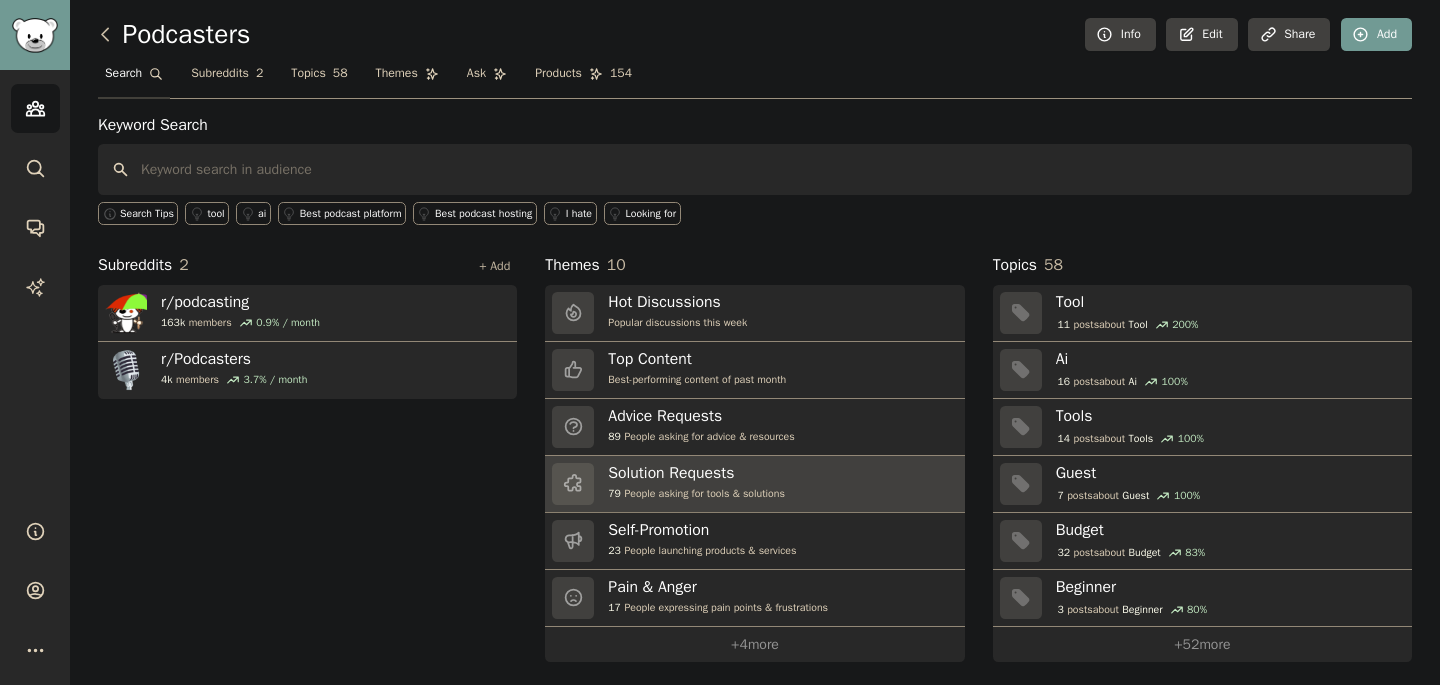 click on "79 People asking for tools & solutions" at bounding box center (696, 494) 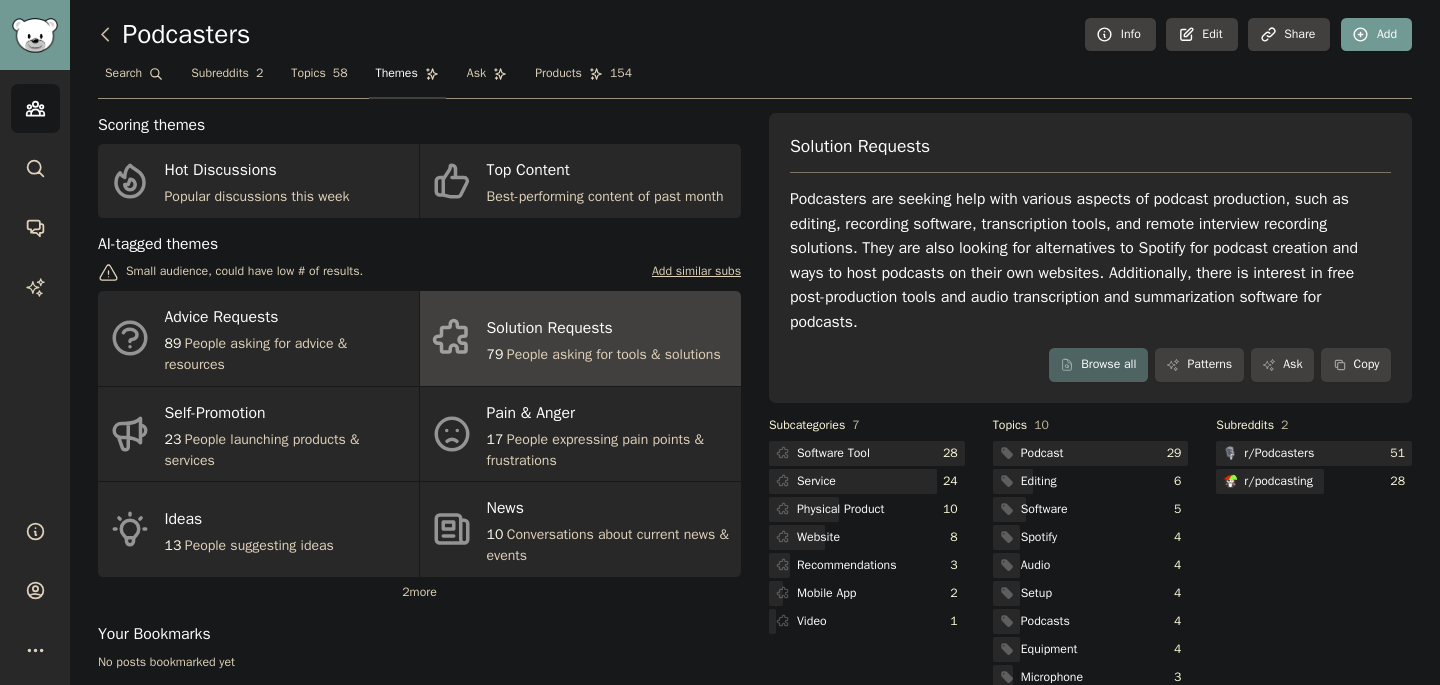 scroll, scrollTop: 64, scrollLeft: 0, axis: vertical 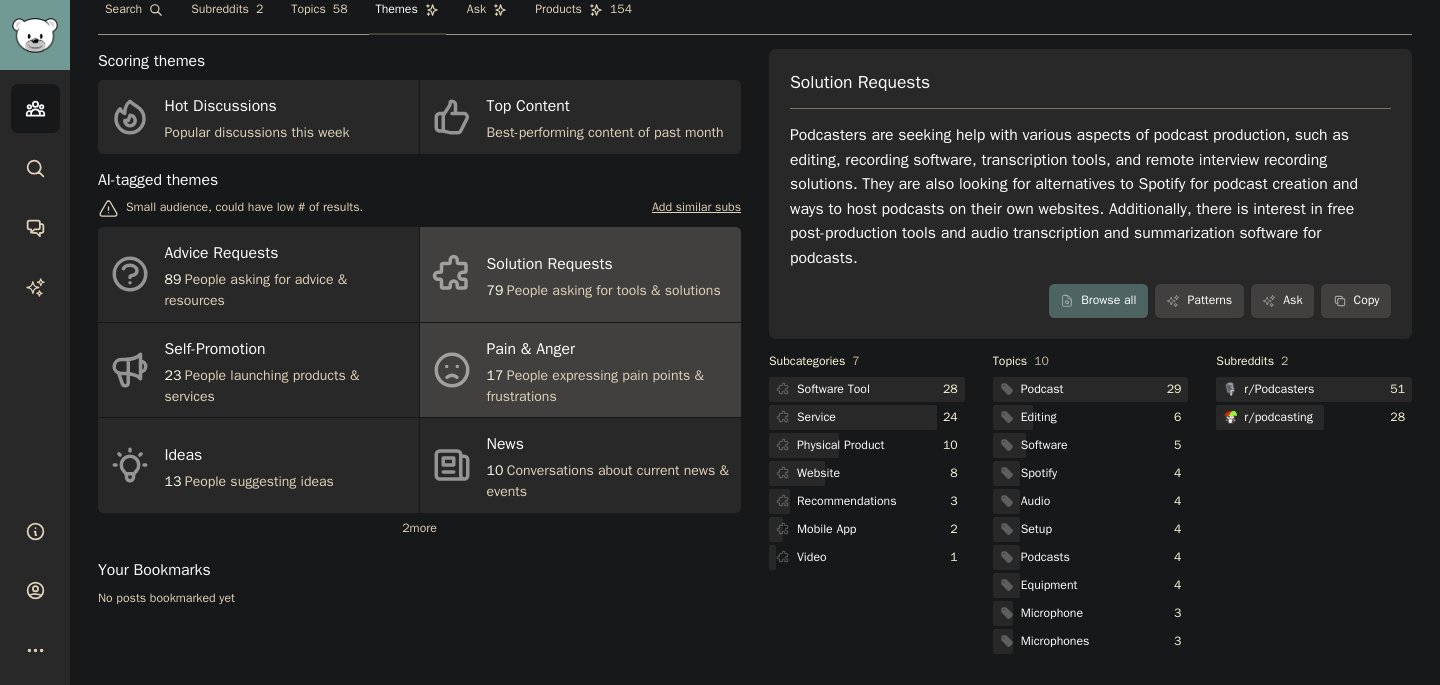 click on "Pain & Anger" at bounding box center (609, 349) 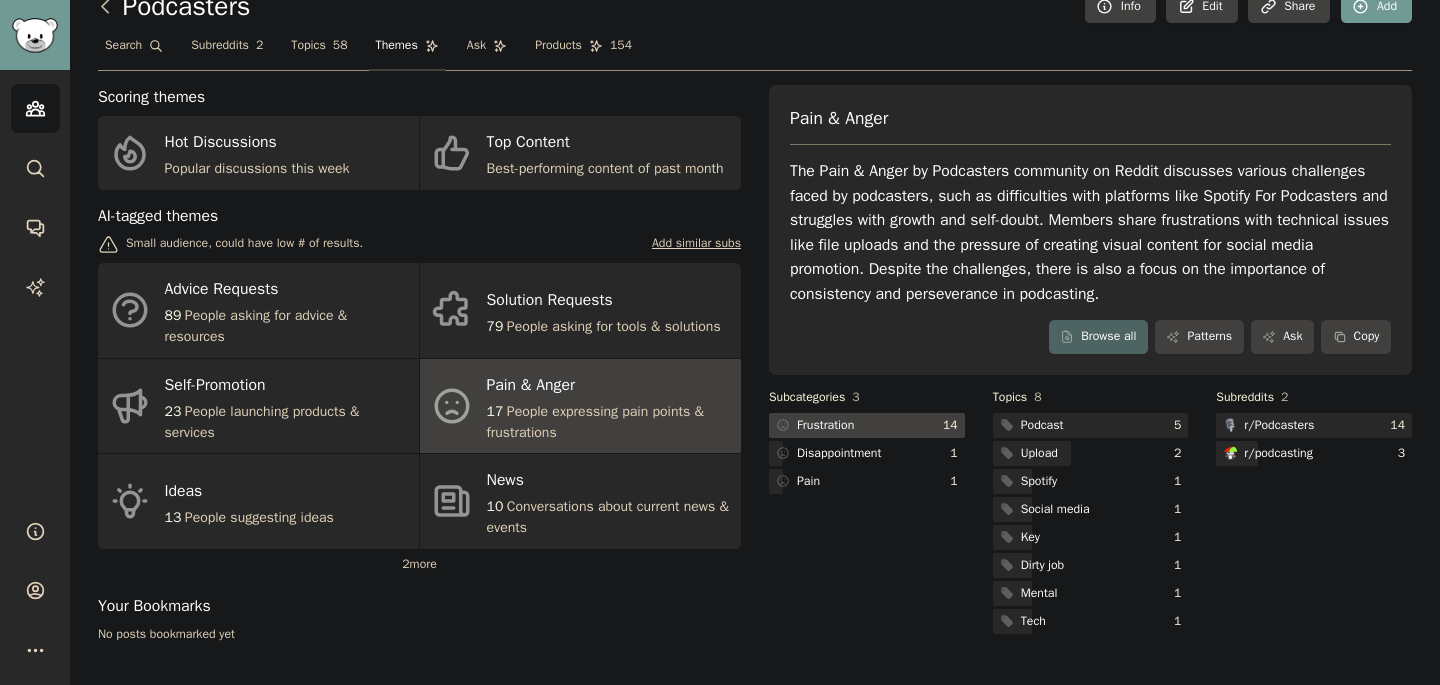 click at bounding box center [867, 425] 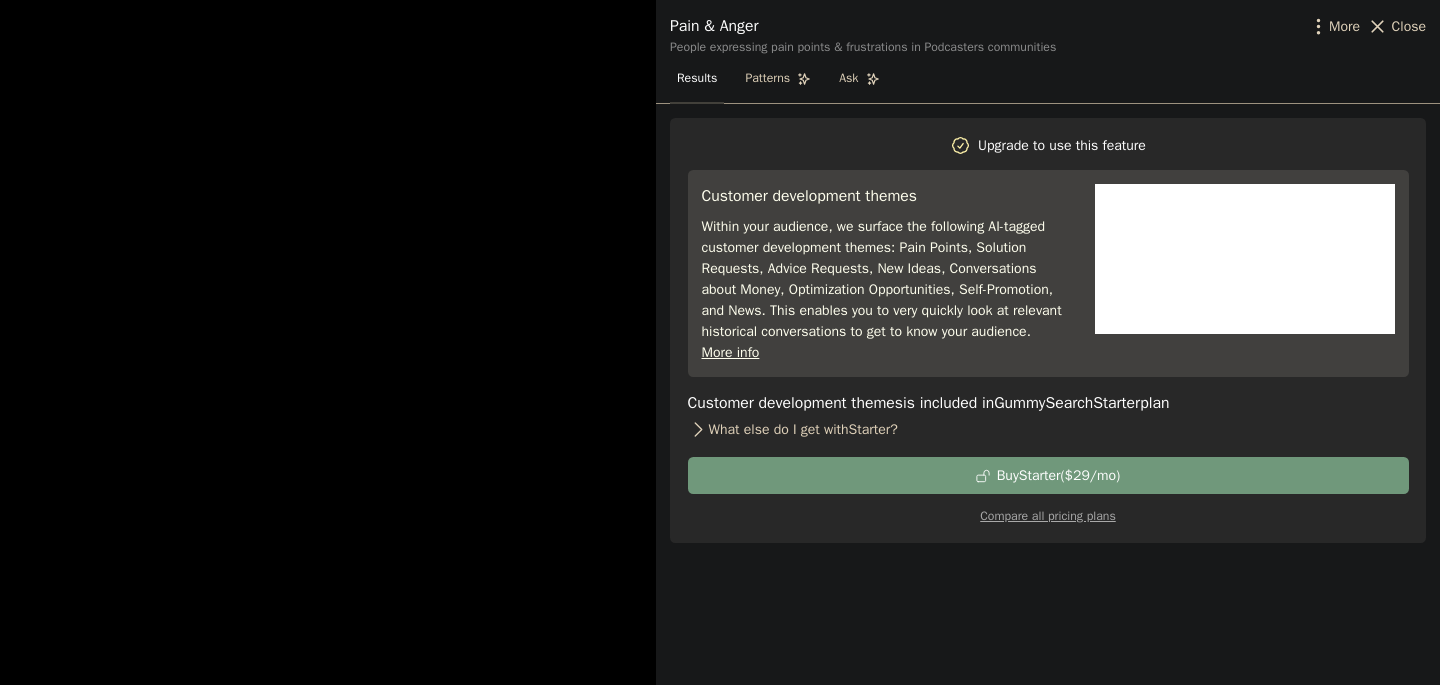 click on "What else do I get with  Starter ?" at bounding box center (1048, 429) 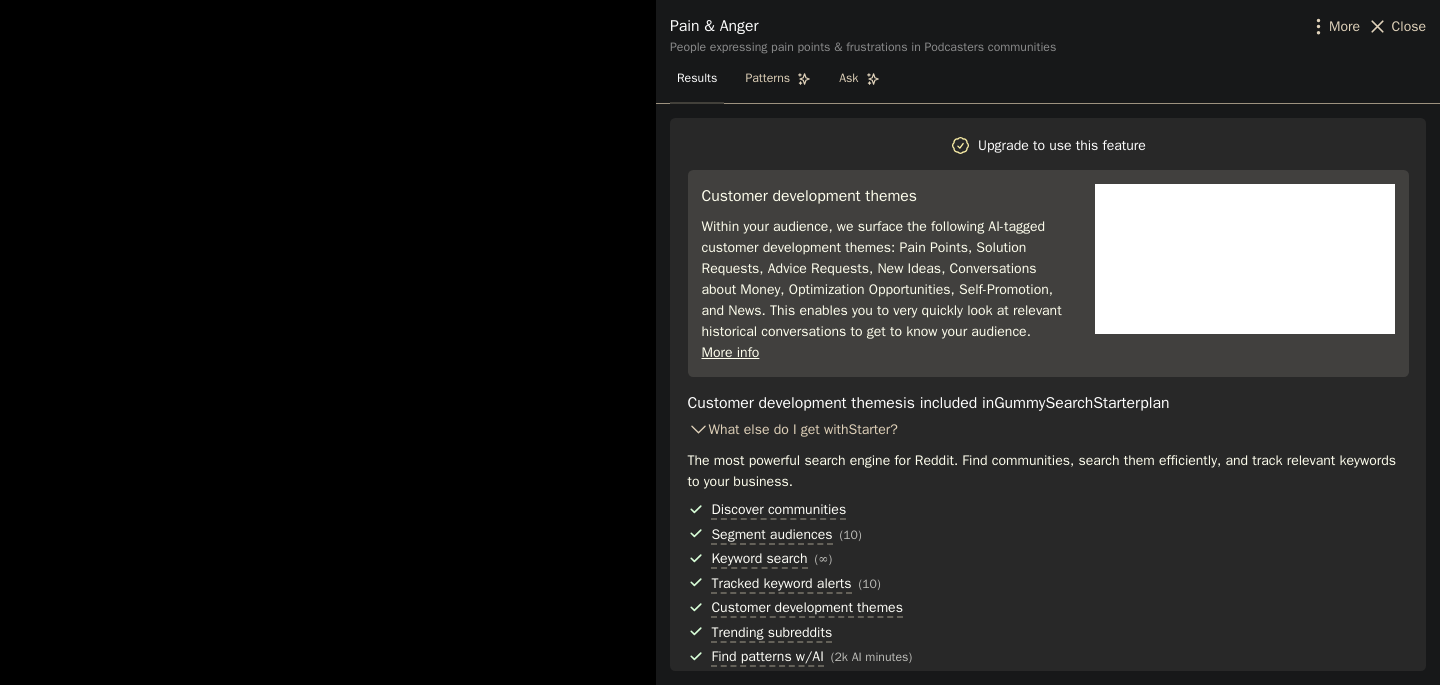 scroll, scrollTop: 145, scrollLeft: 0, axis: vertical 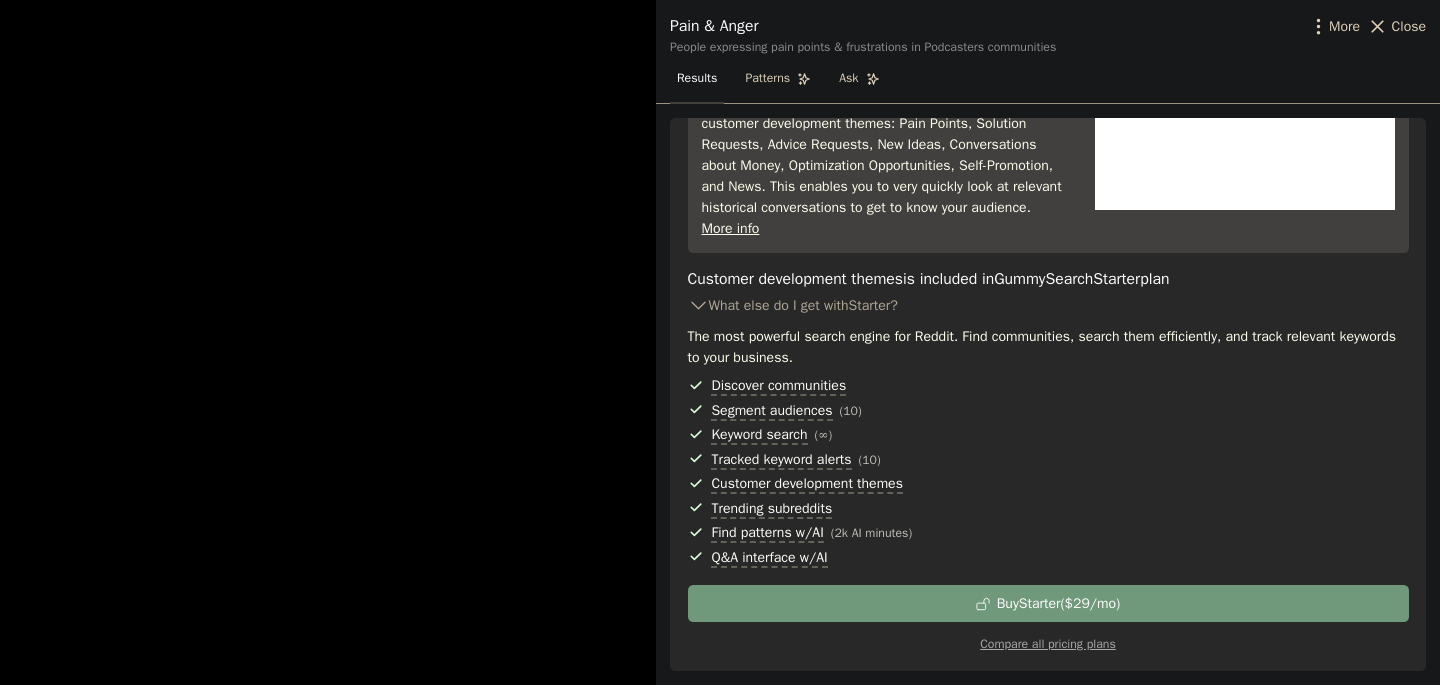 click at bounding box center [720, 342] 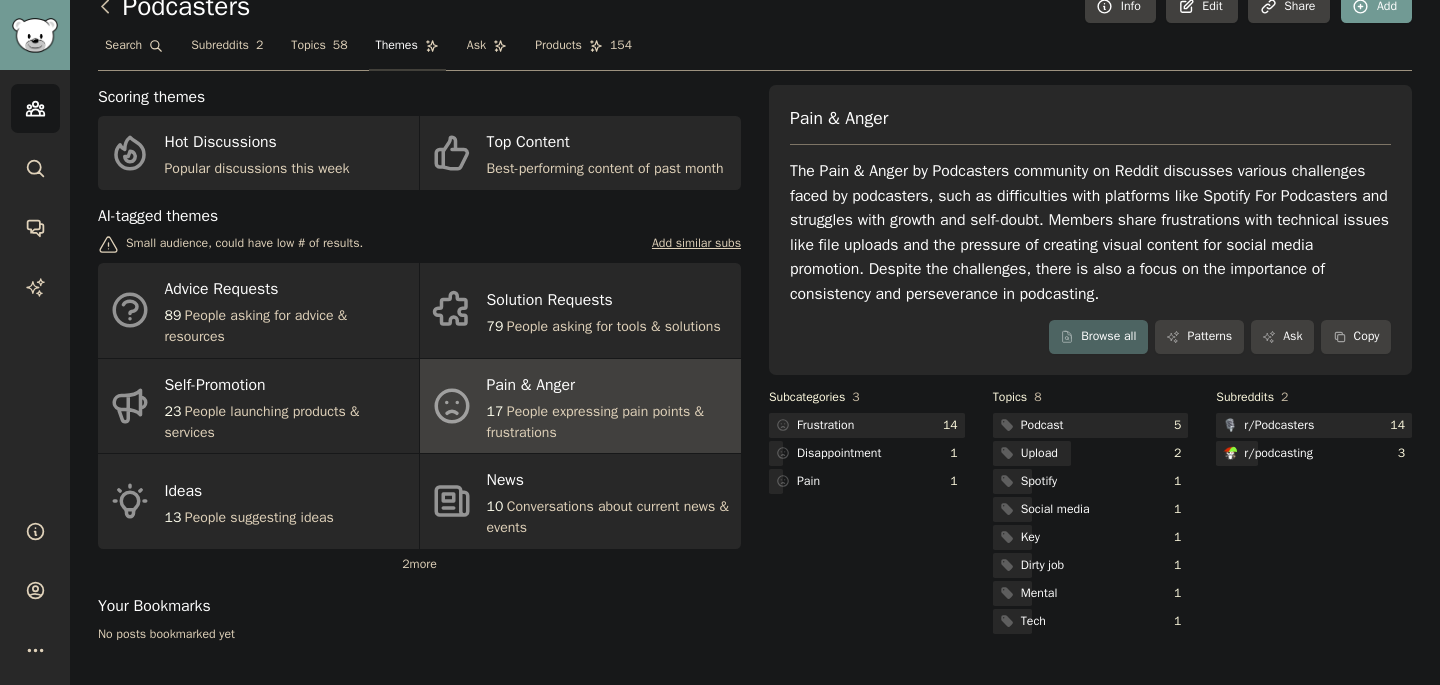 scroll, scrollTop: 0, scrollLeft: 0, axis: both 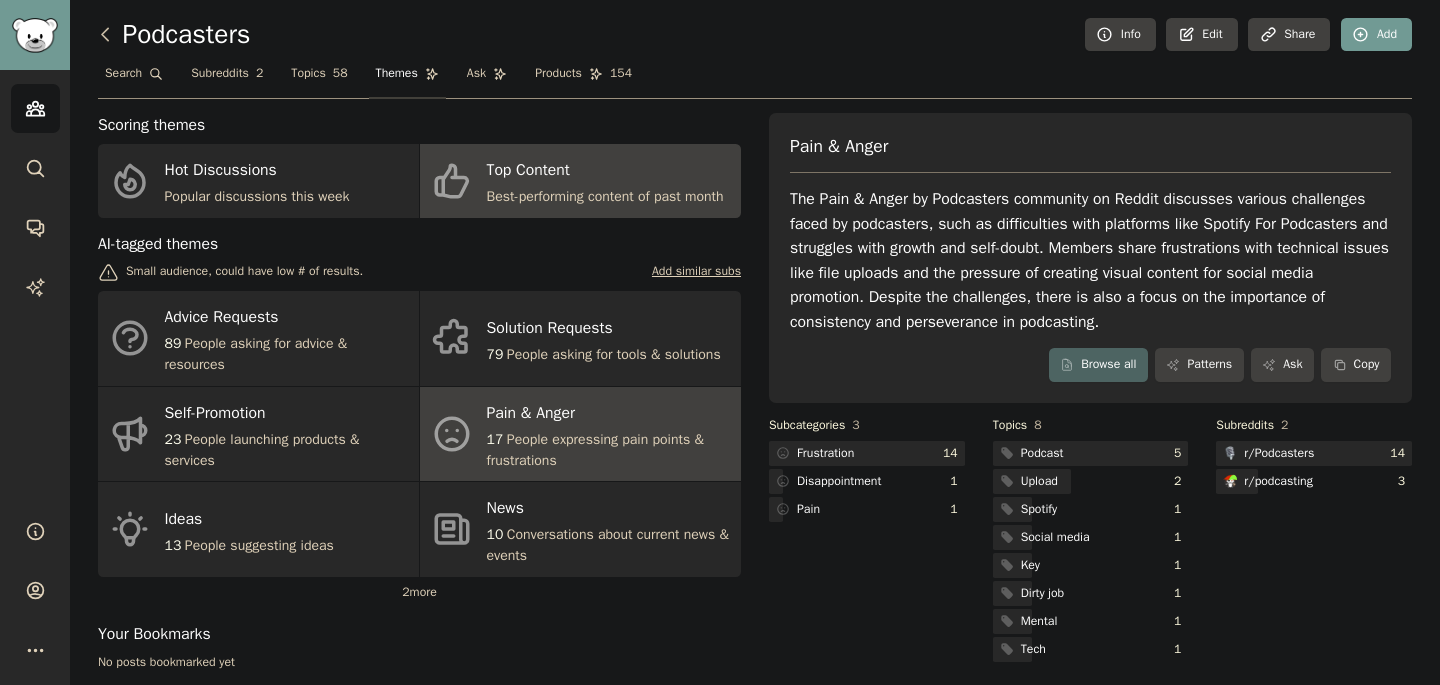 click on "Top Content" at bounding box center (605, 171) 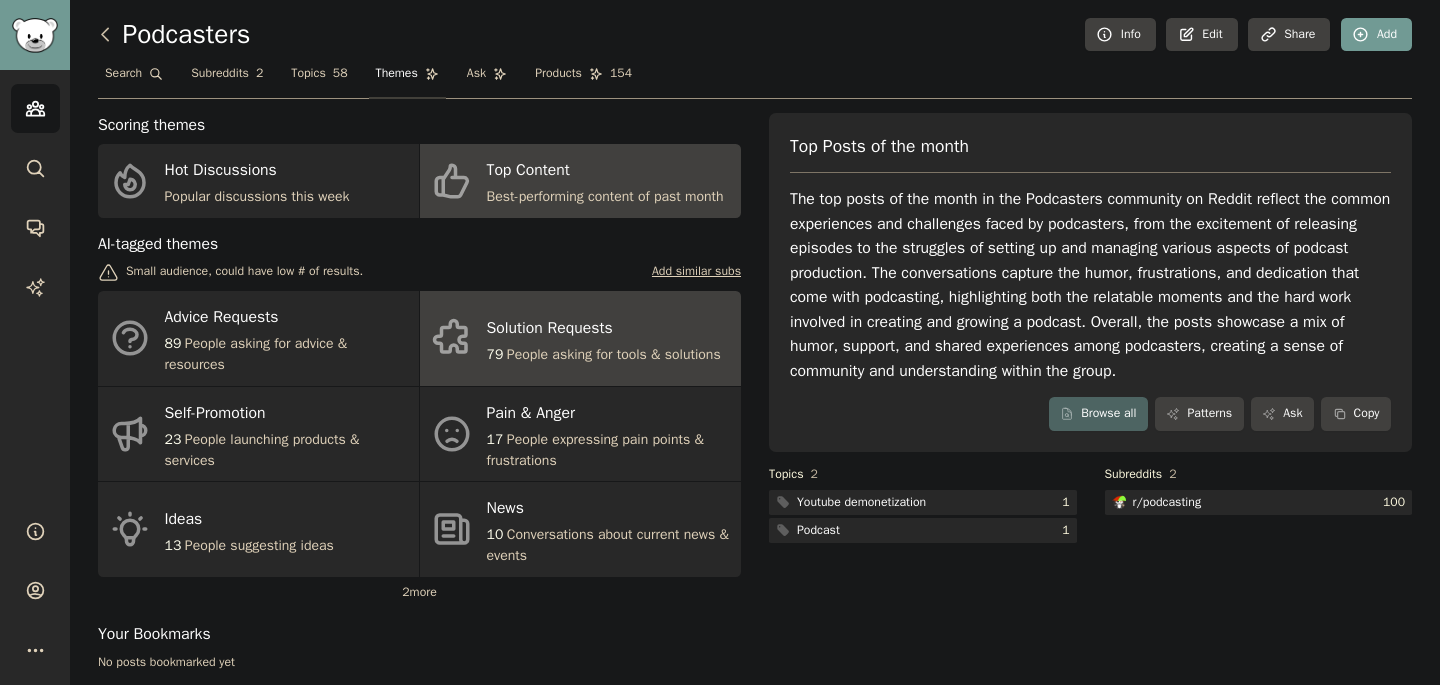 click on "Solution Requests" at bounding box center [604, 328] 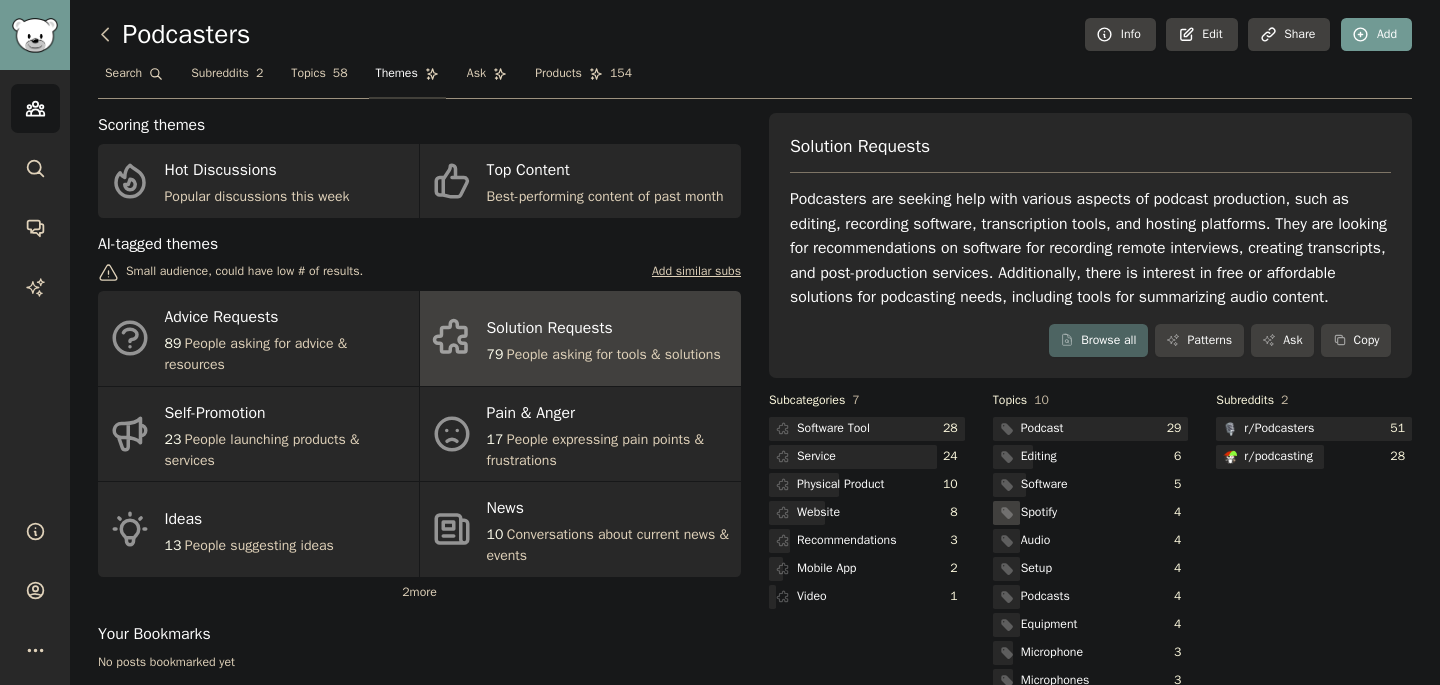 scroll, scrollTop: 64, scrollLeft: 0, axis: vertical 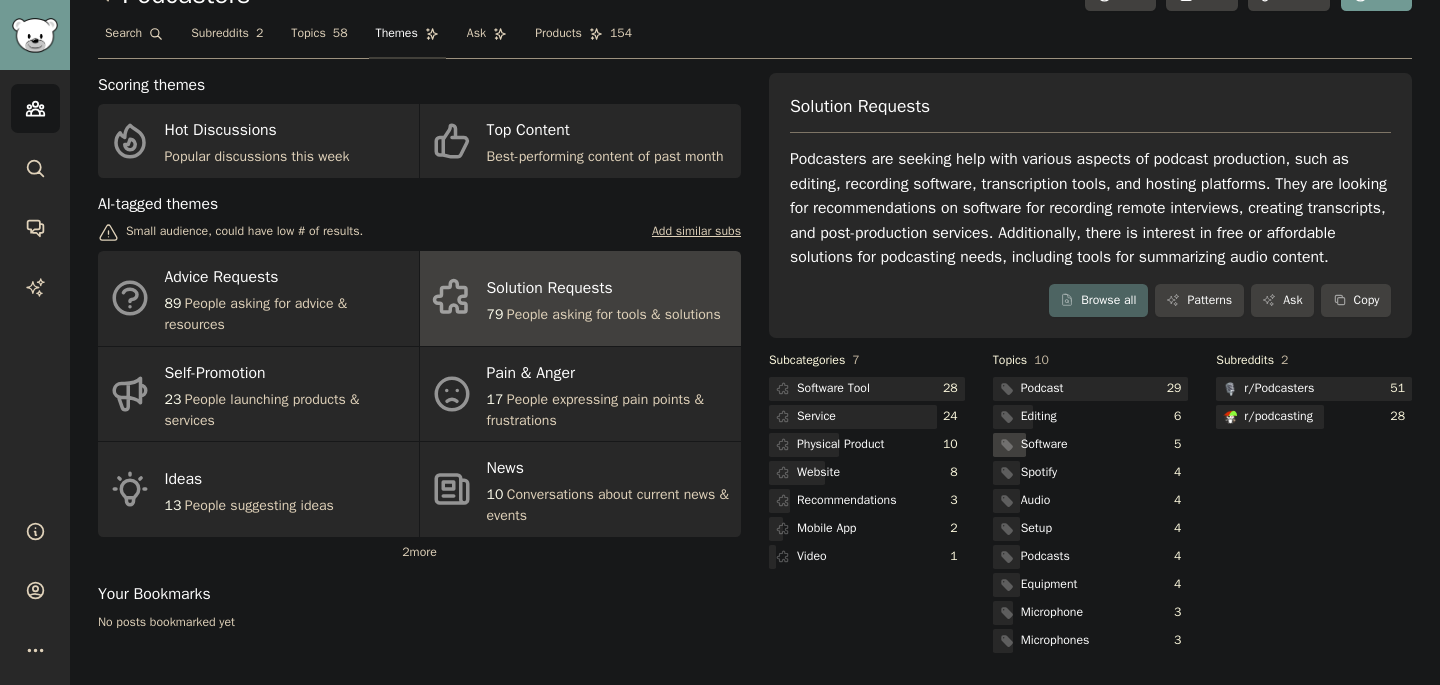 click on "Software" at bounding box center [1044, 445] 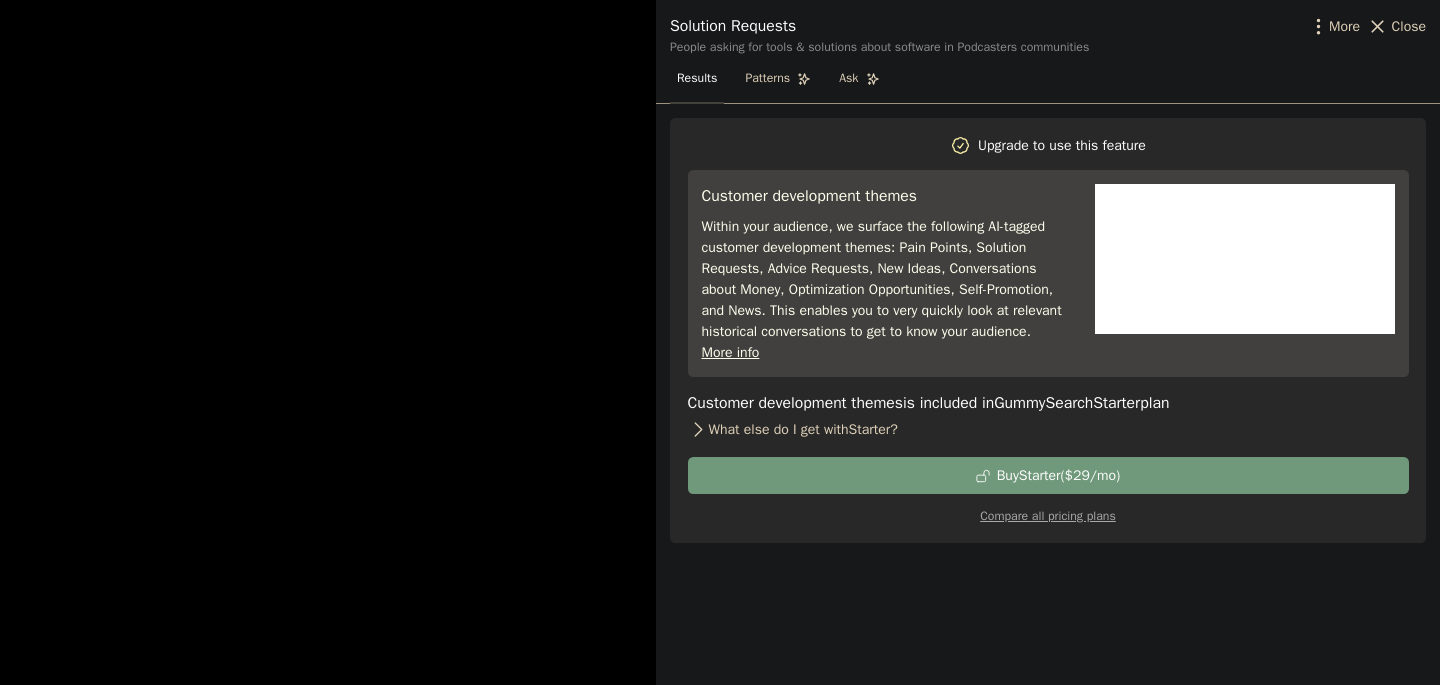 click on "What else do I get with  Starter ?" at bounding box center (1048, 429) 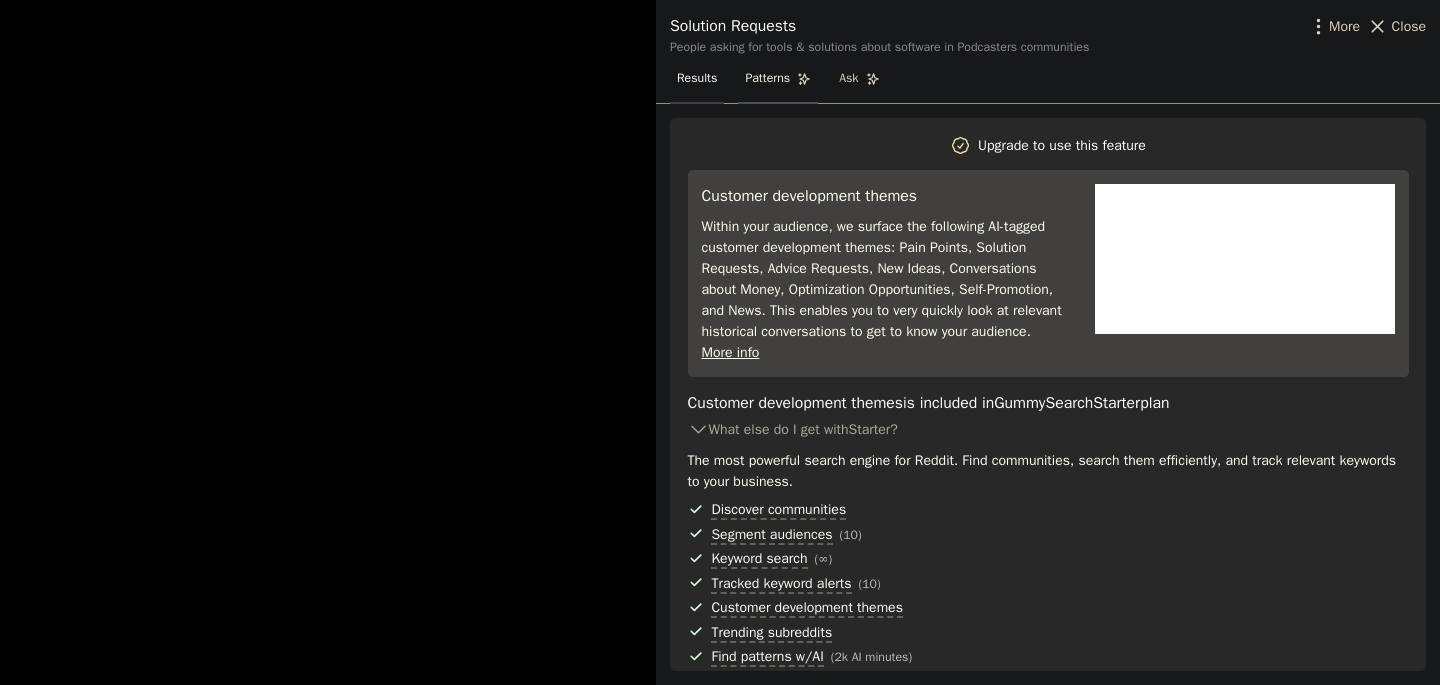 click on "Patterns" at bounding box center [778, 83] 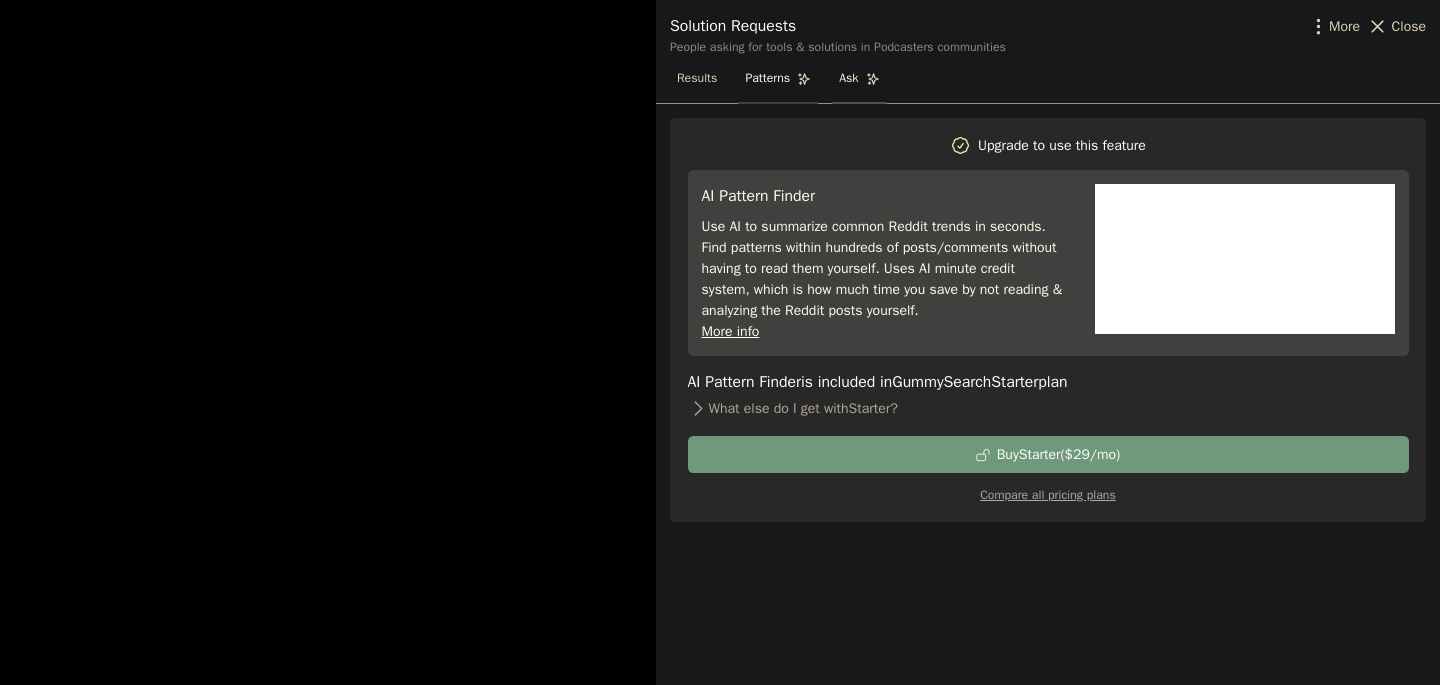click on "Ask" at bounding box center [848, 79] 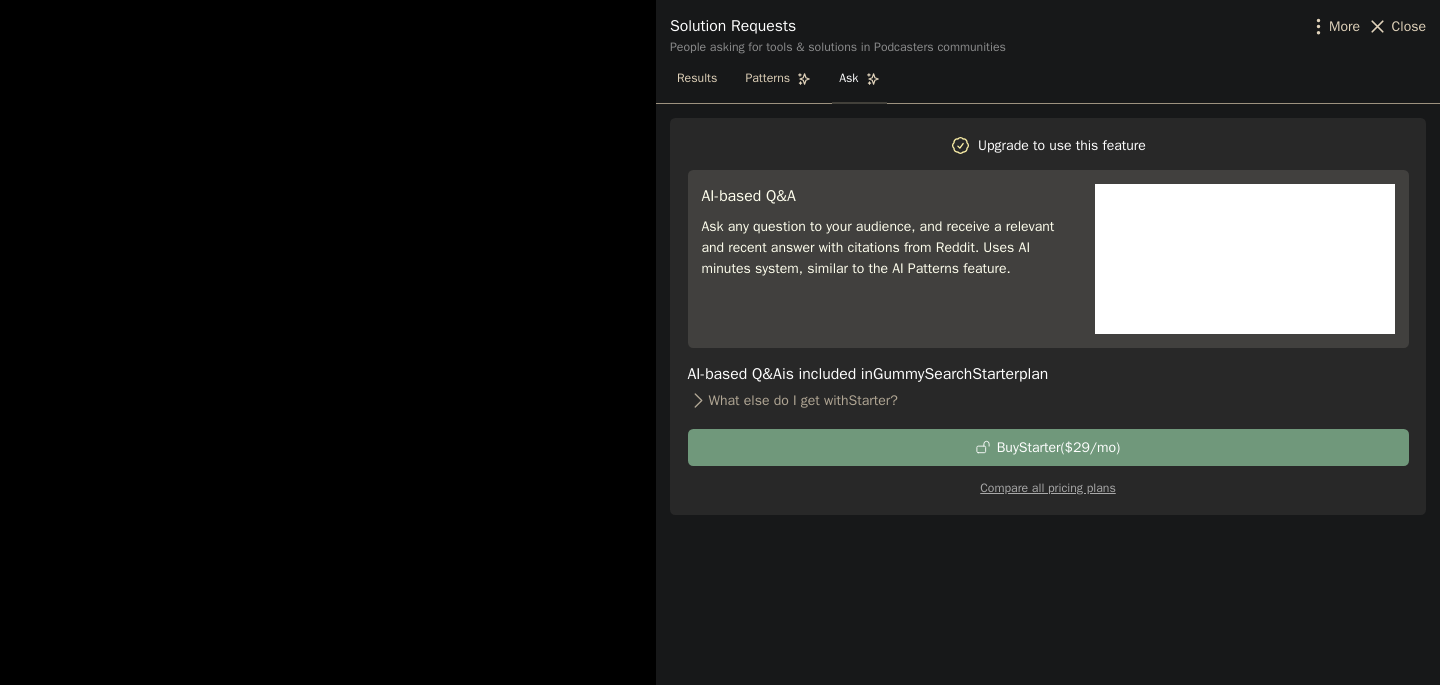 click at bounding box center (720, 342) 